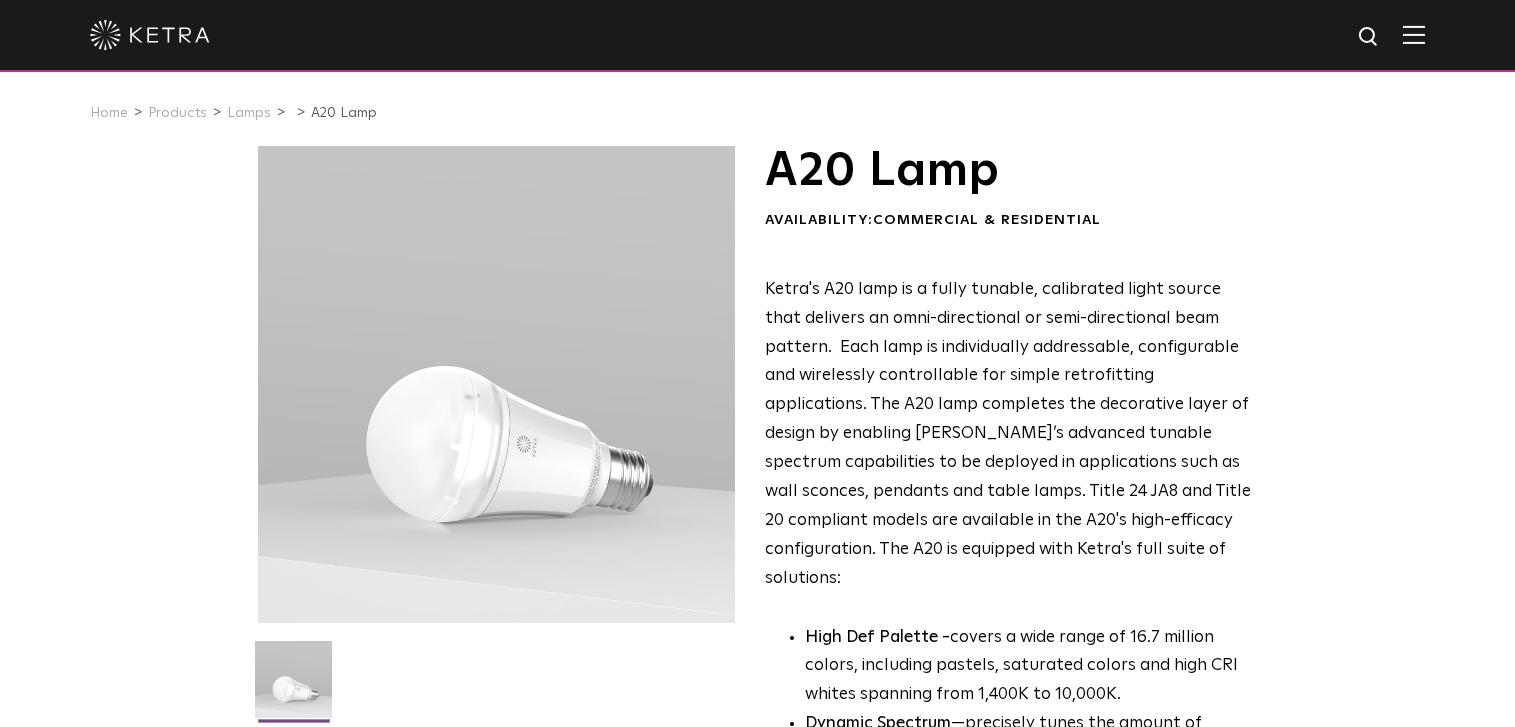 scroll, scrollTop: 553, scrollLeft: 0, axis: vertical 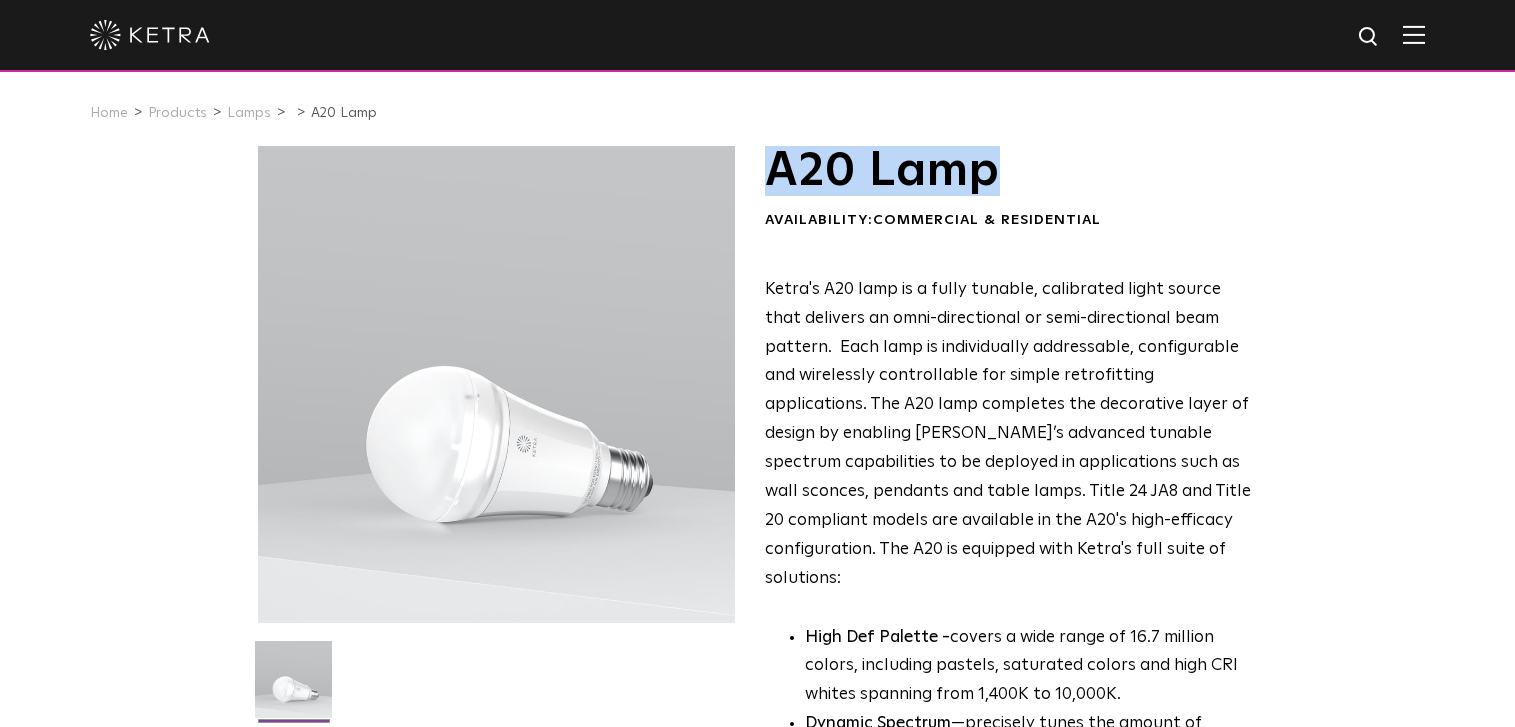 drag, startPoint x: 1018, startPoint y: 178, endPoint x: 771, endPoint y: 180, distance: 247.0081 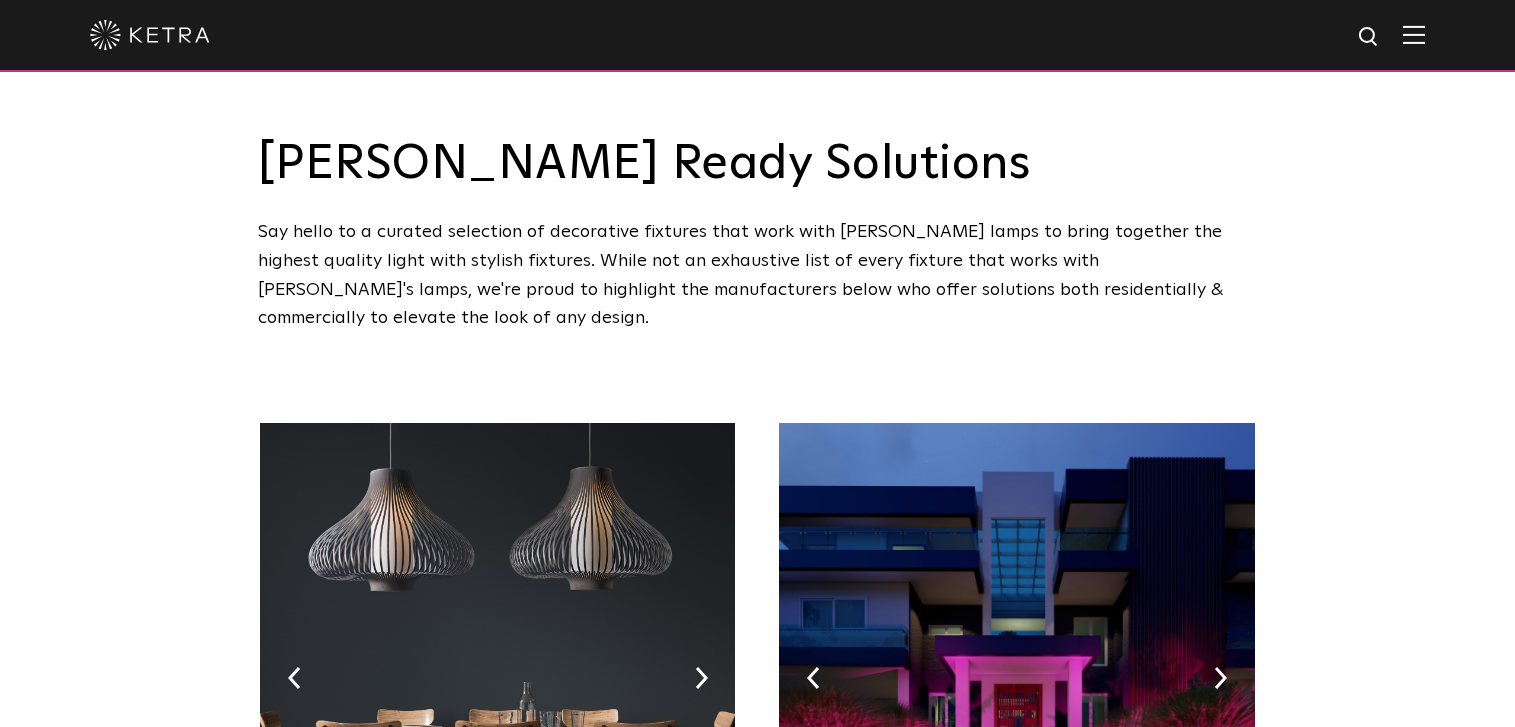 scroll, scrollTop: 0, scrollLeft: 0, axis: both 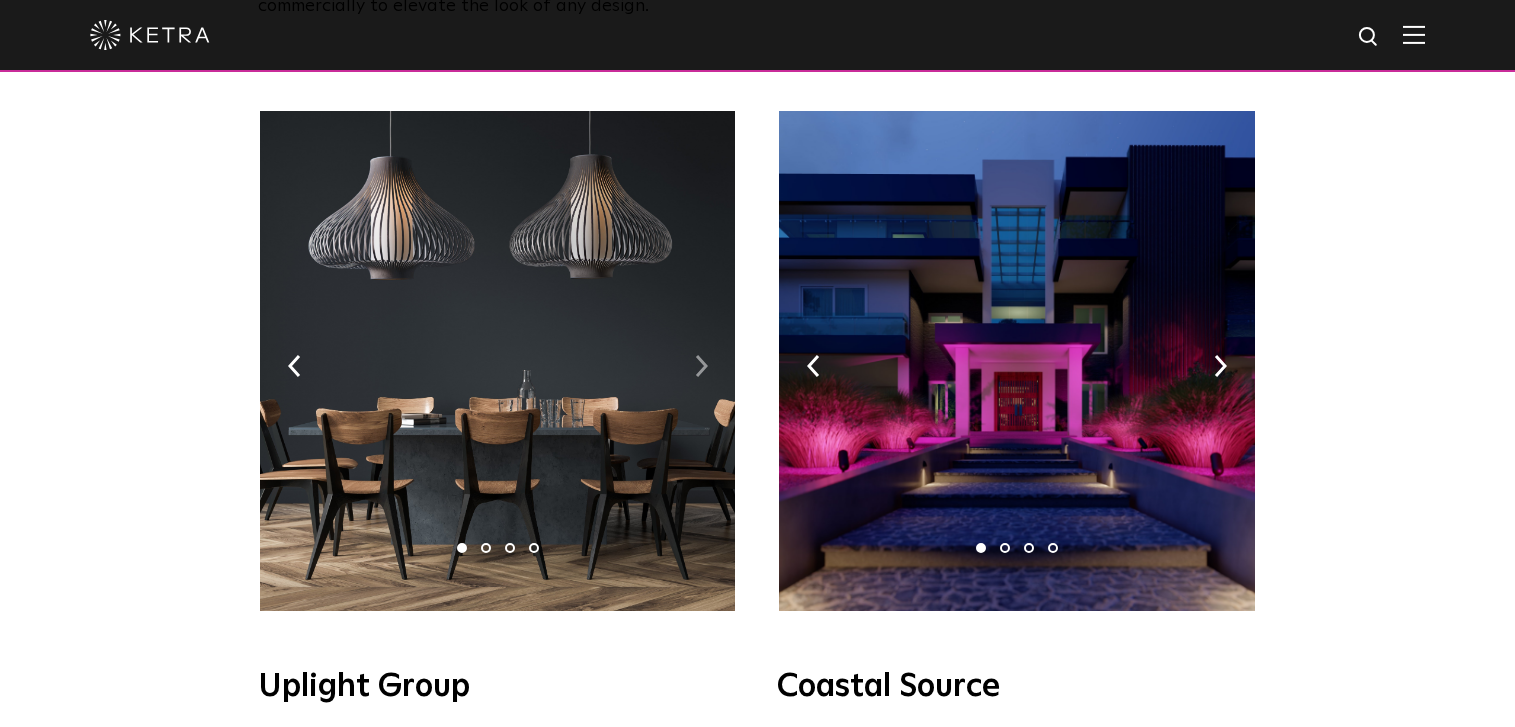 click at bounding box center [701, 366] 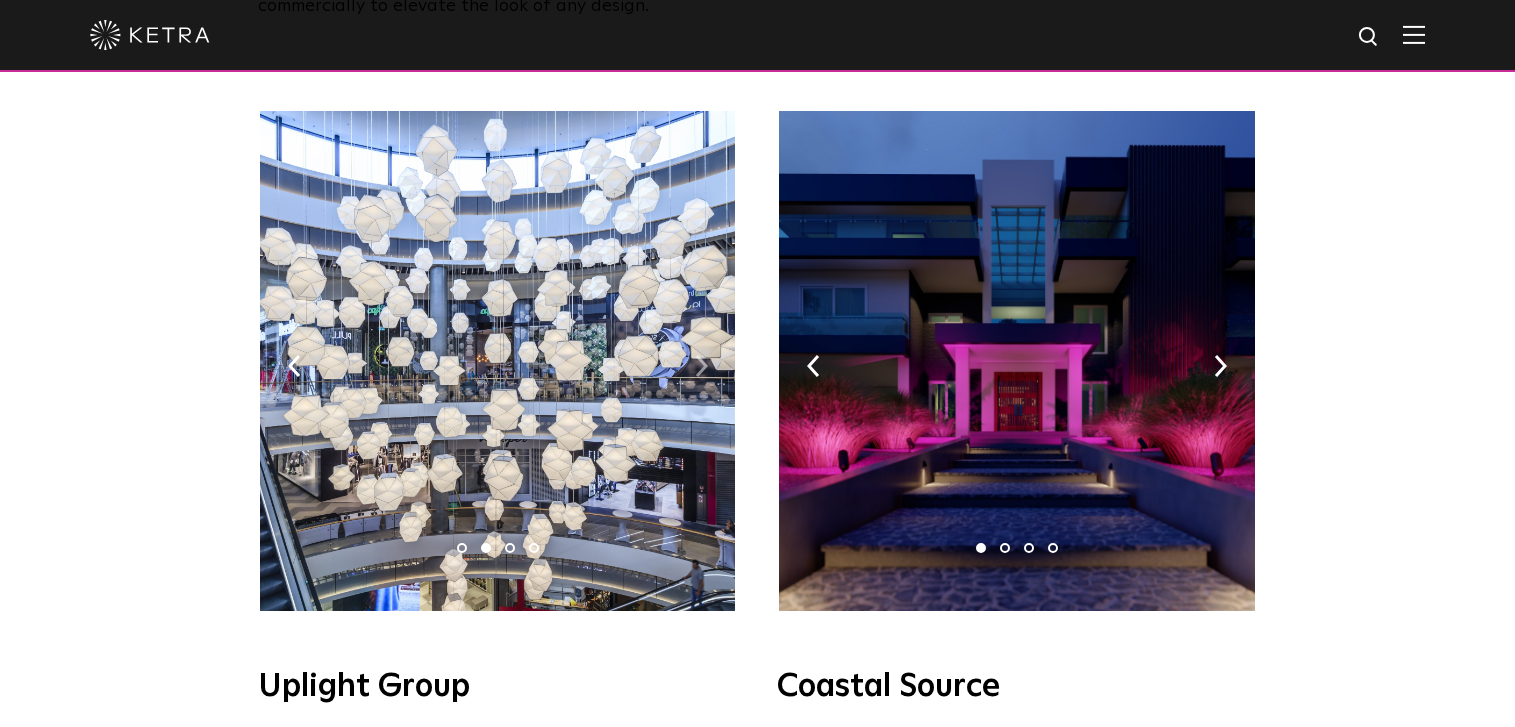 click at bounding box center [701, 366] 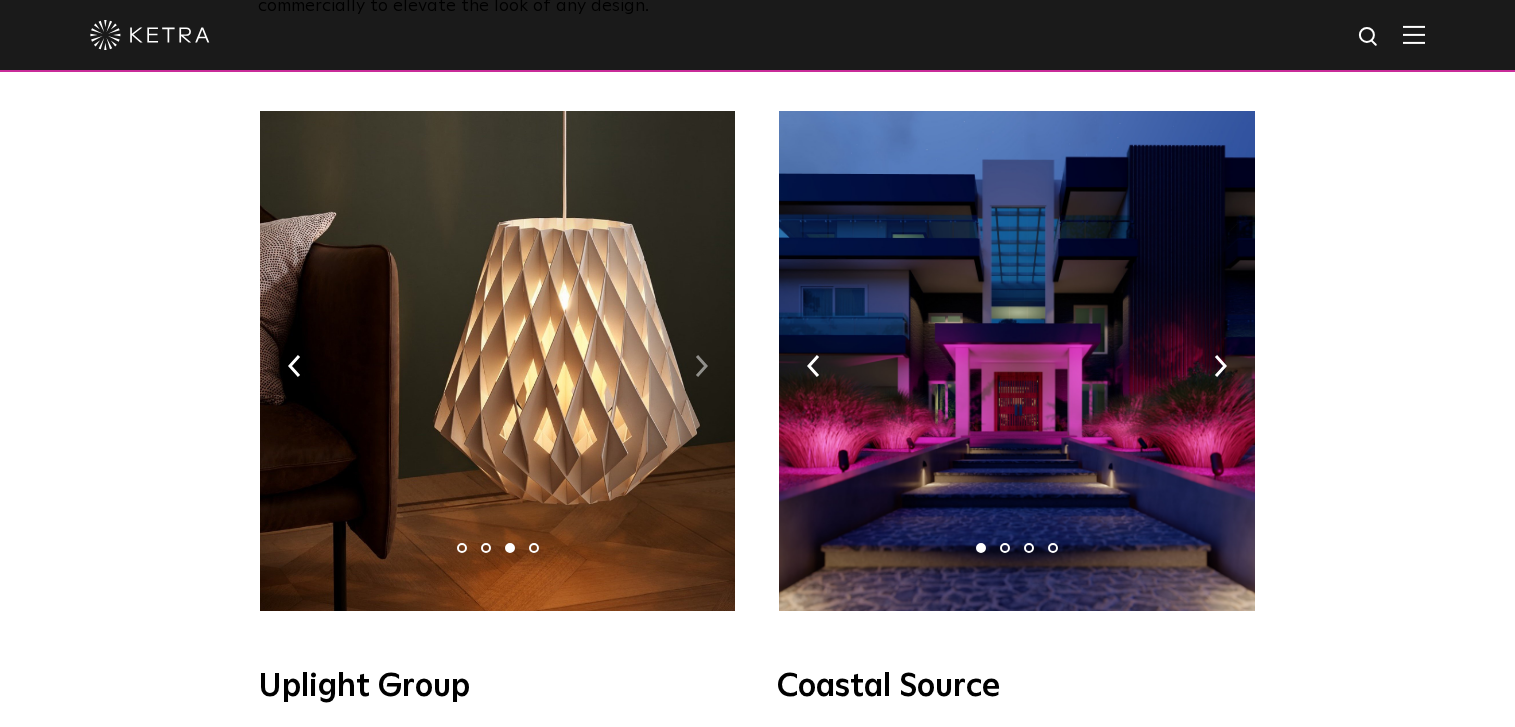 click at bounding box center (701, 366) 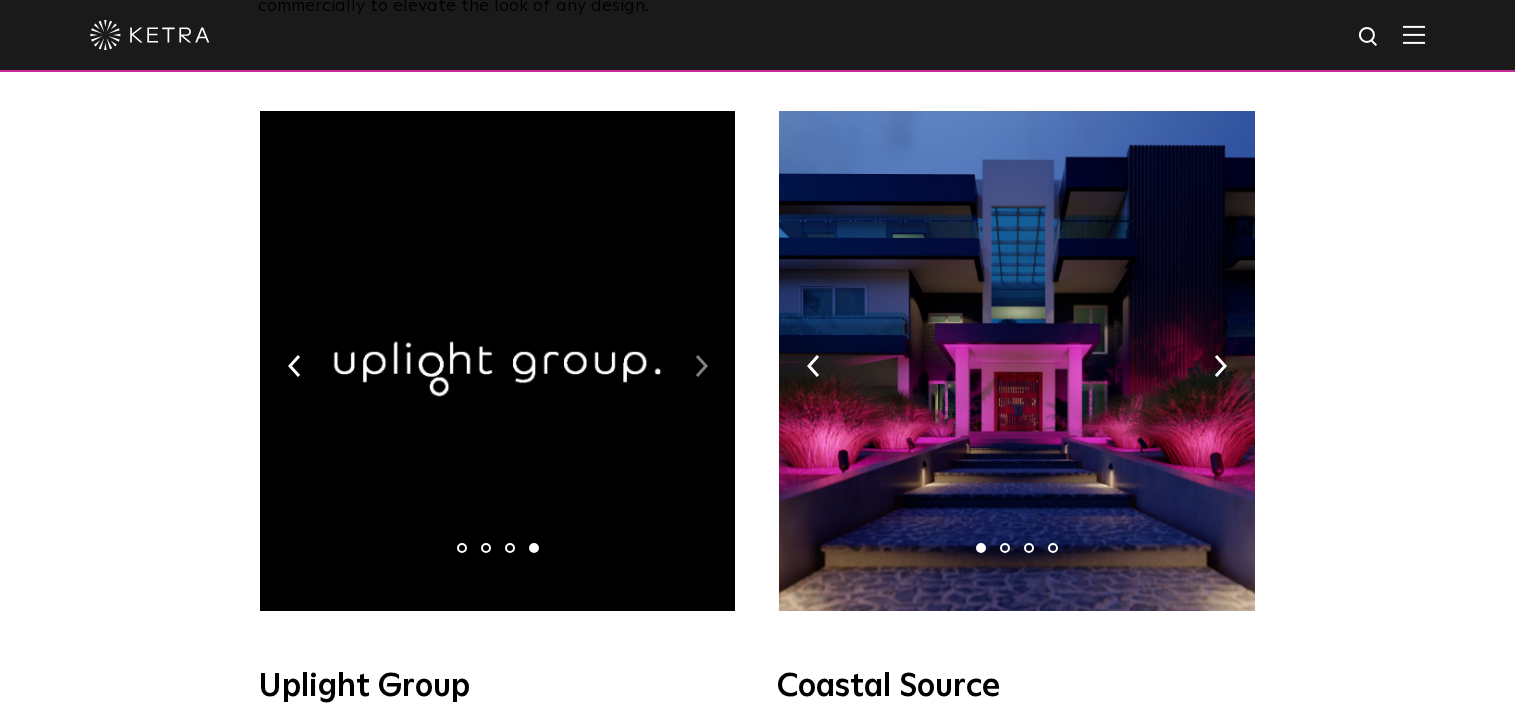 click at bounding box center (701, 366) 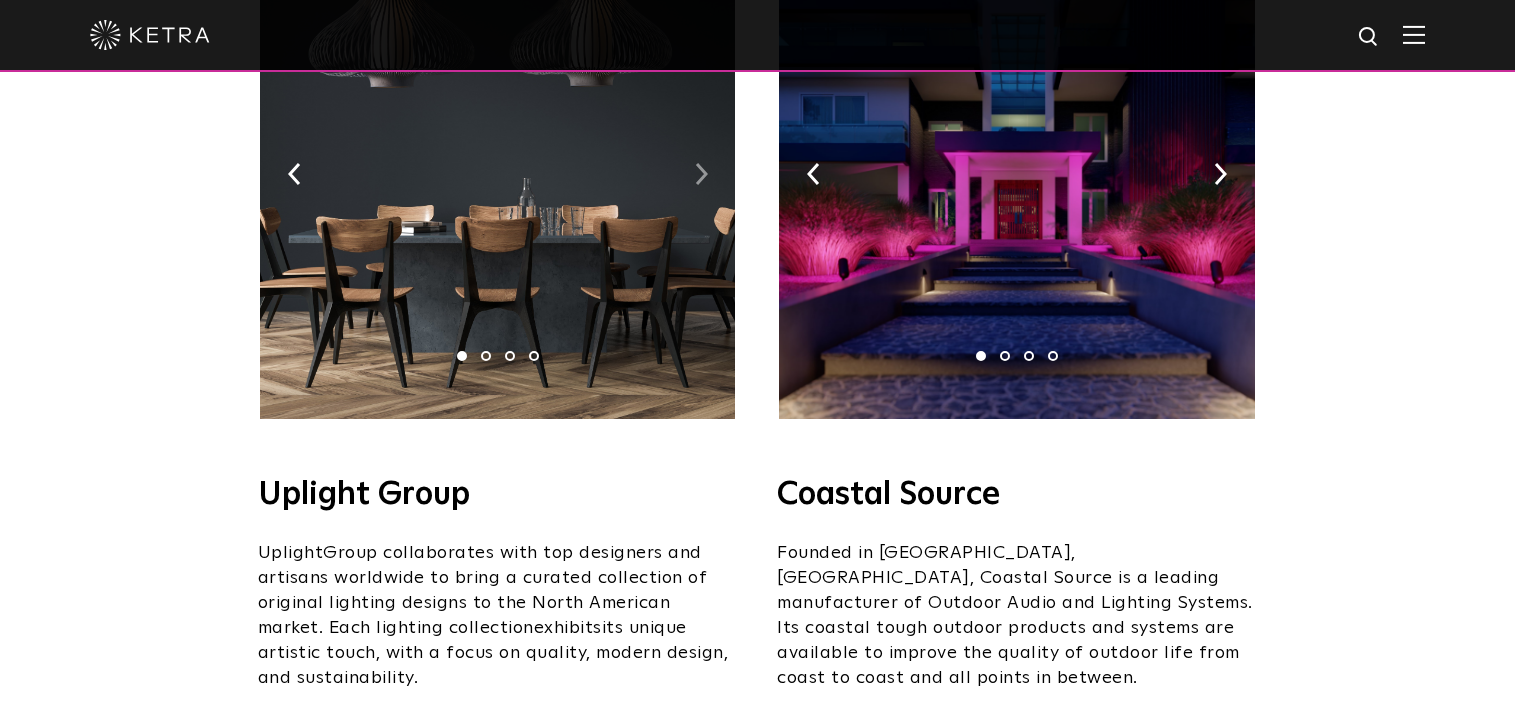 scroll, scrollTop: 425, scrollLeft: 0, axis: vertical 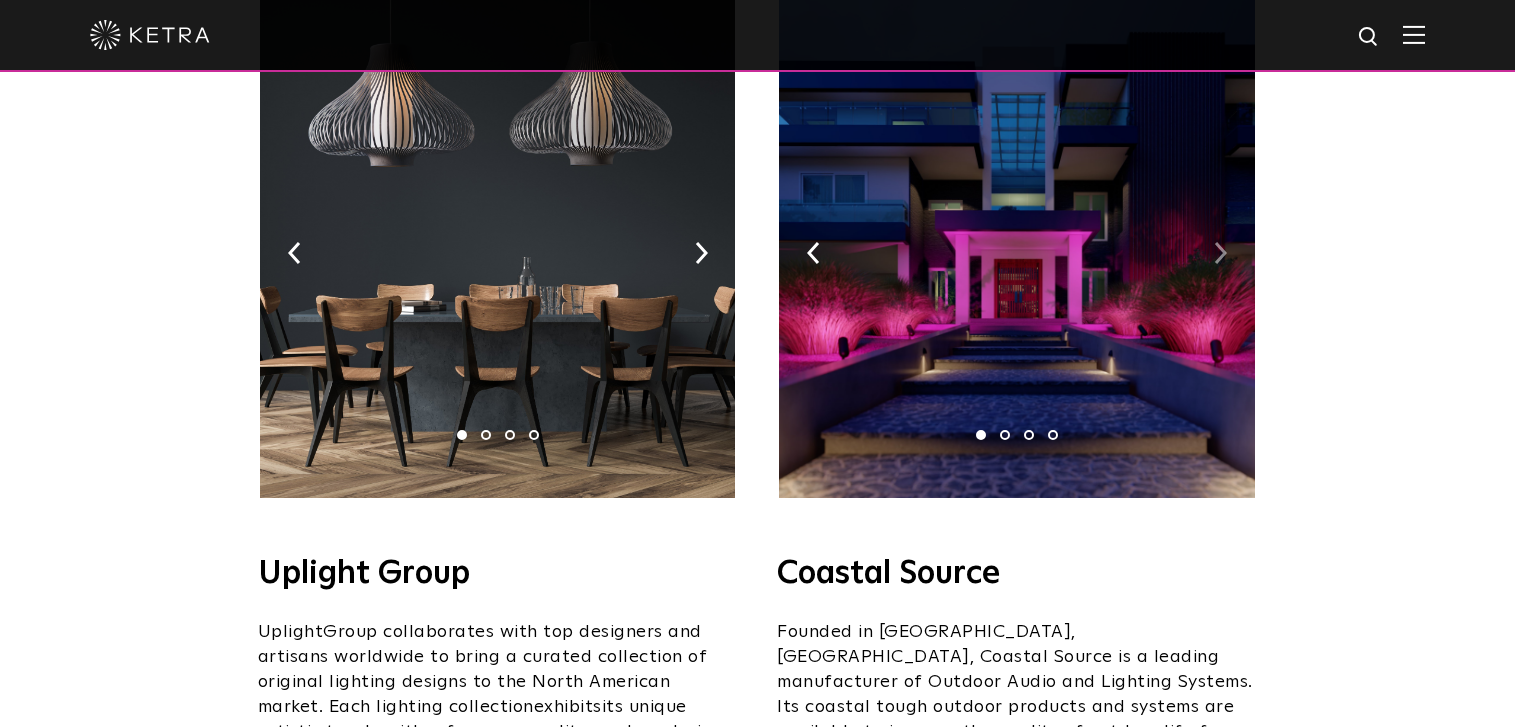 click at bounding box center (1220, 253) 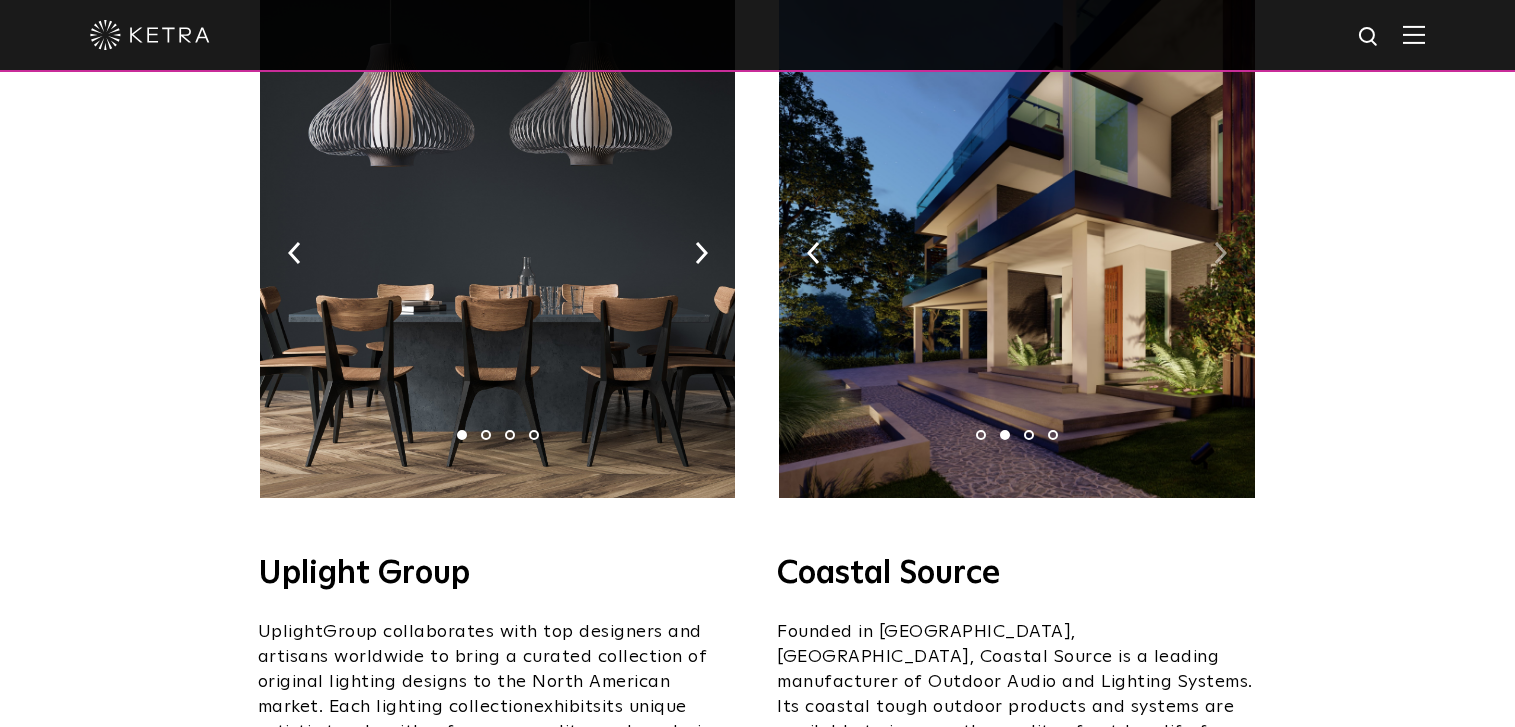click at bounding box center (1220, 253) 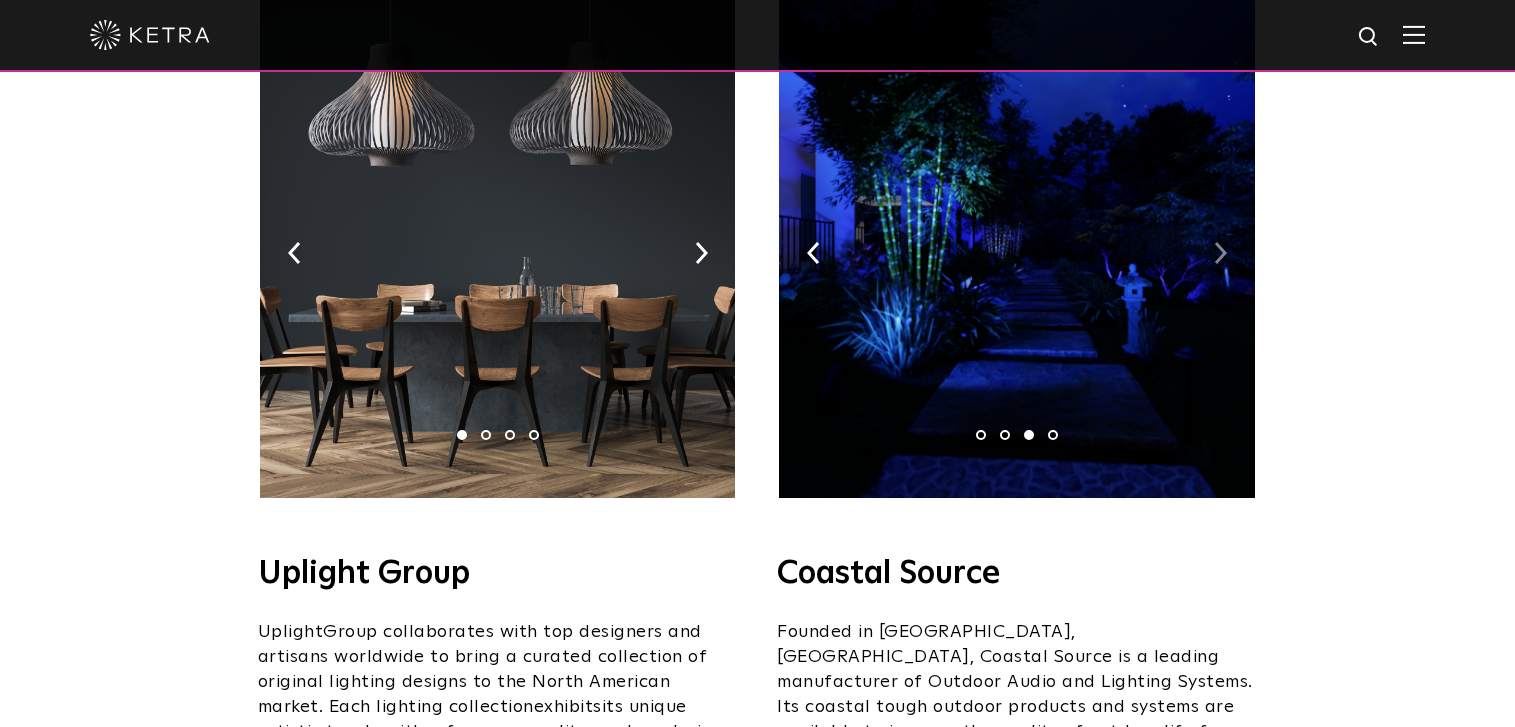 click at bounding box center [1220, 253] 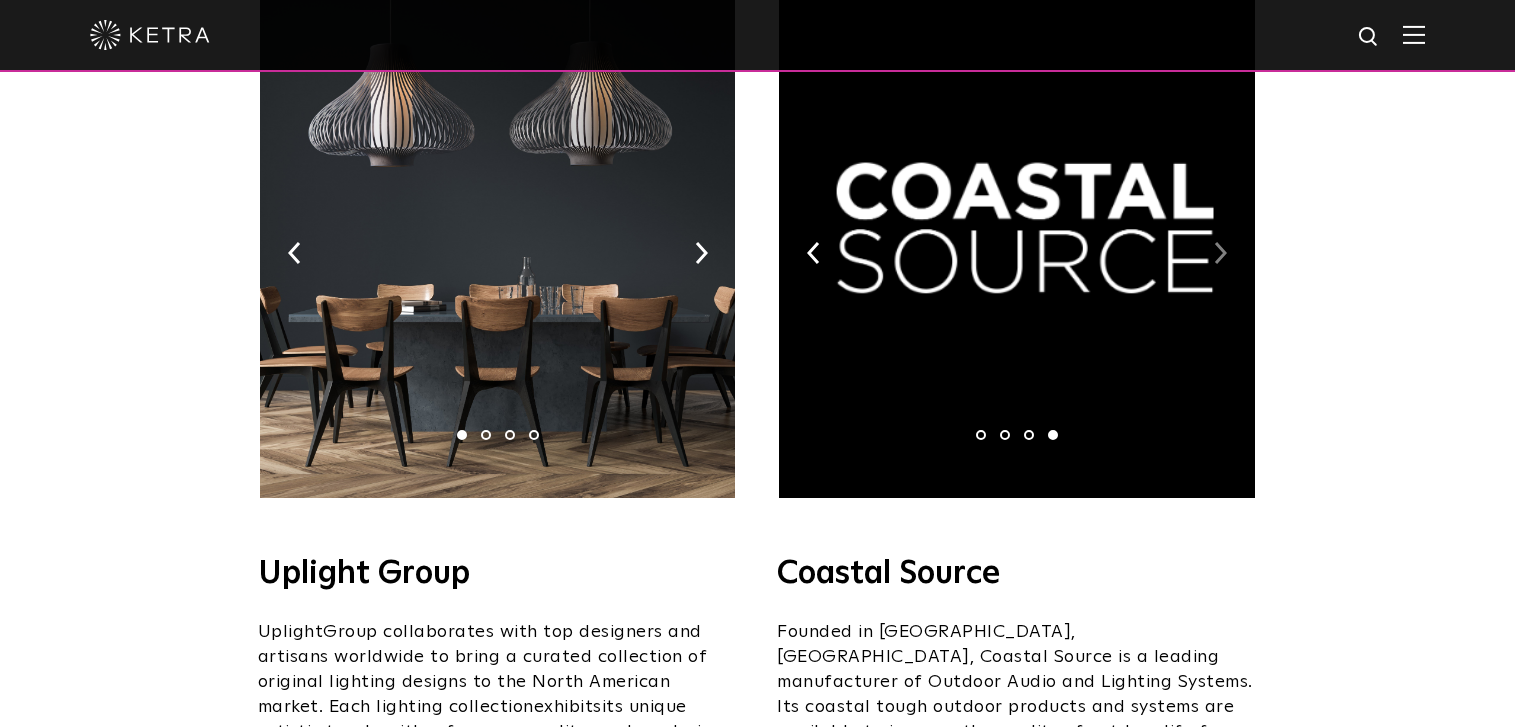 click at bounding box center [1220, 253] 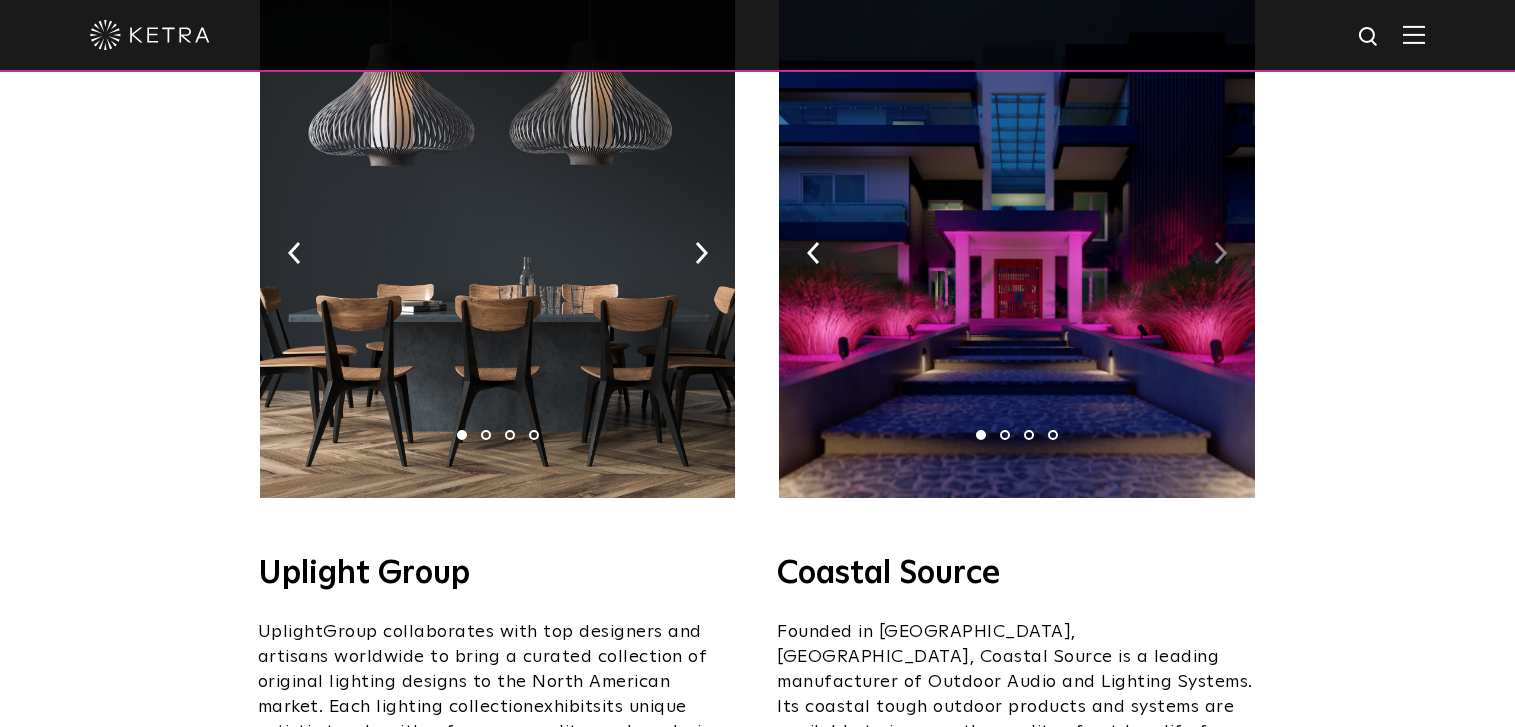click at bounding box center [1220, 253] 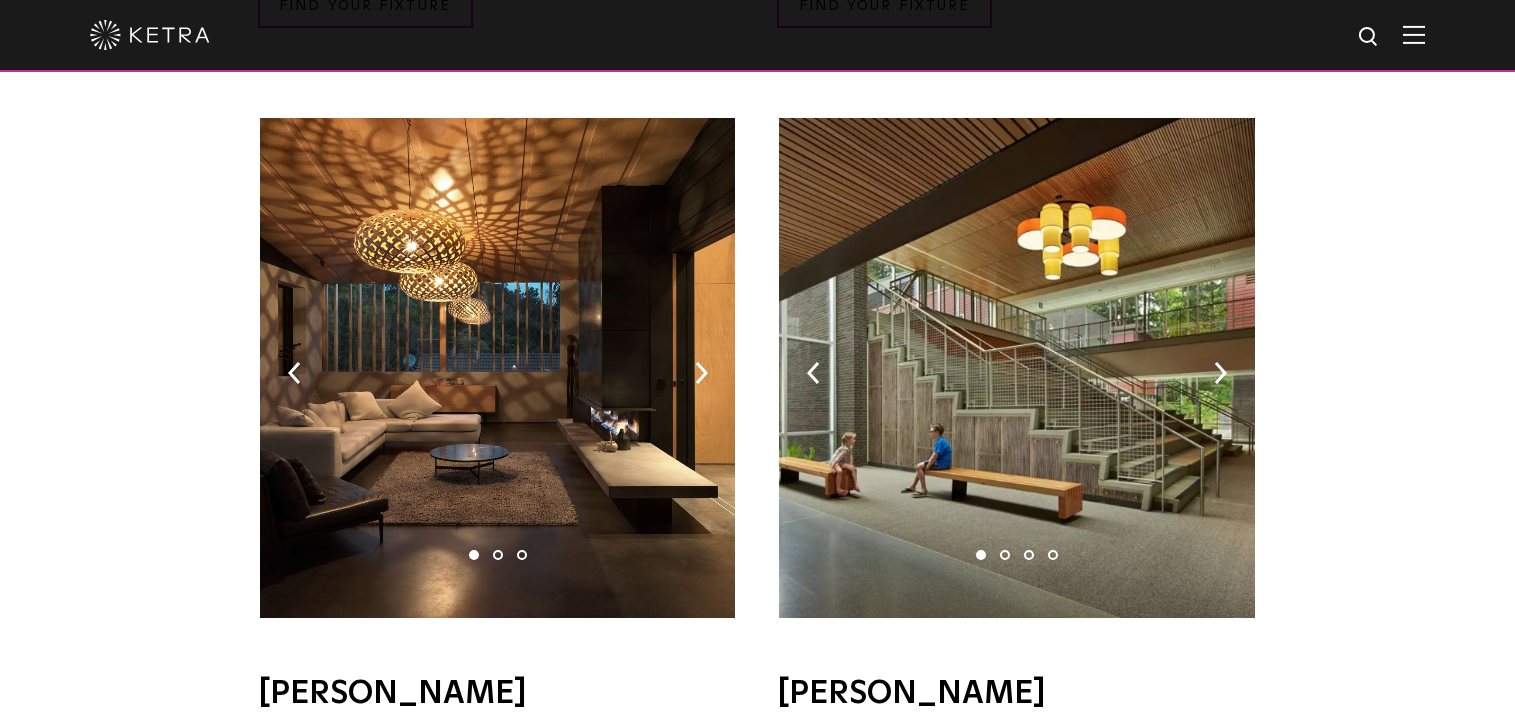 scroll, scrollTop: 1291, scrollLeft: 0, axis: vertical 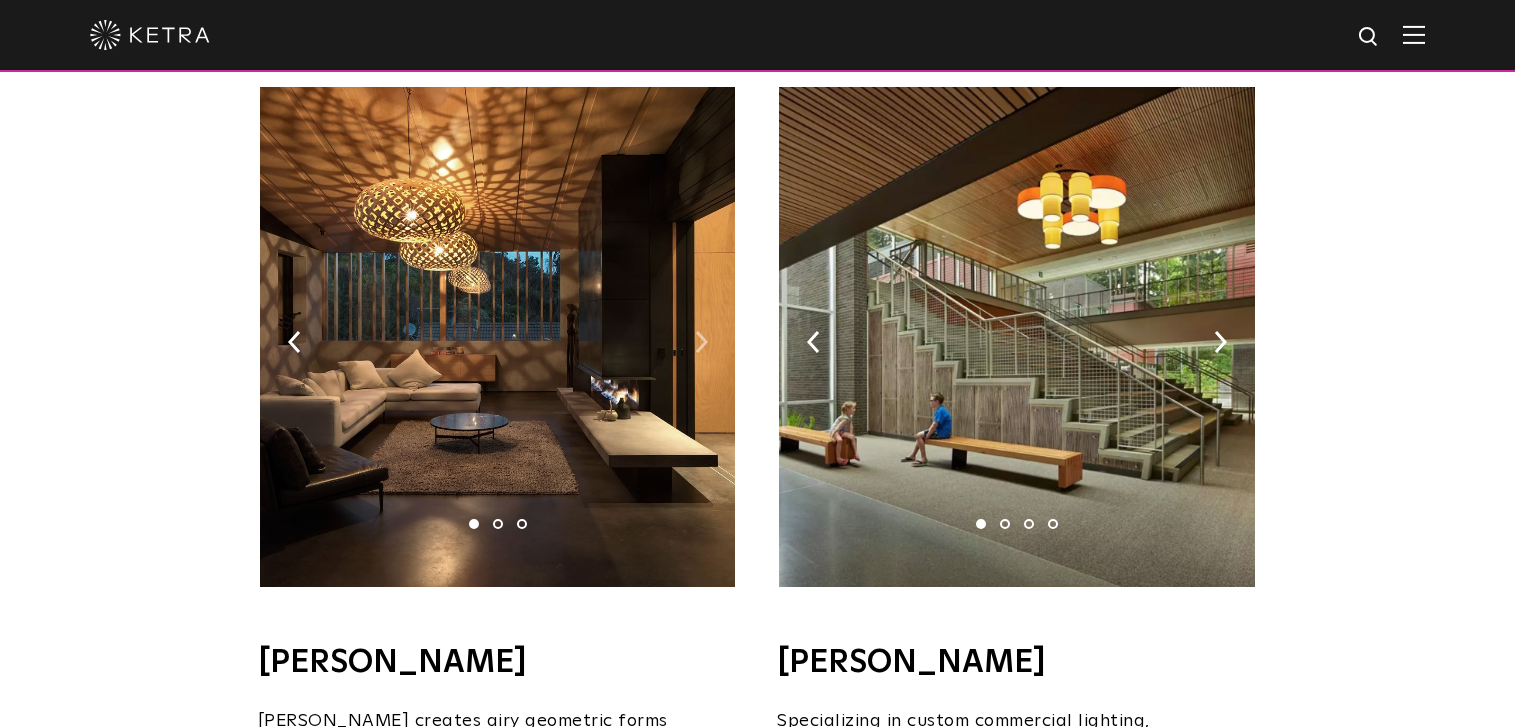 click at bounding box center (701, 342) 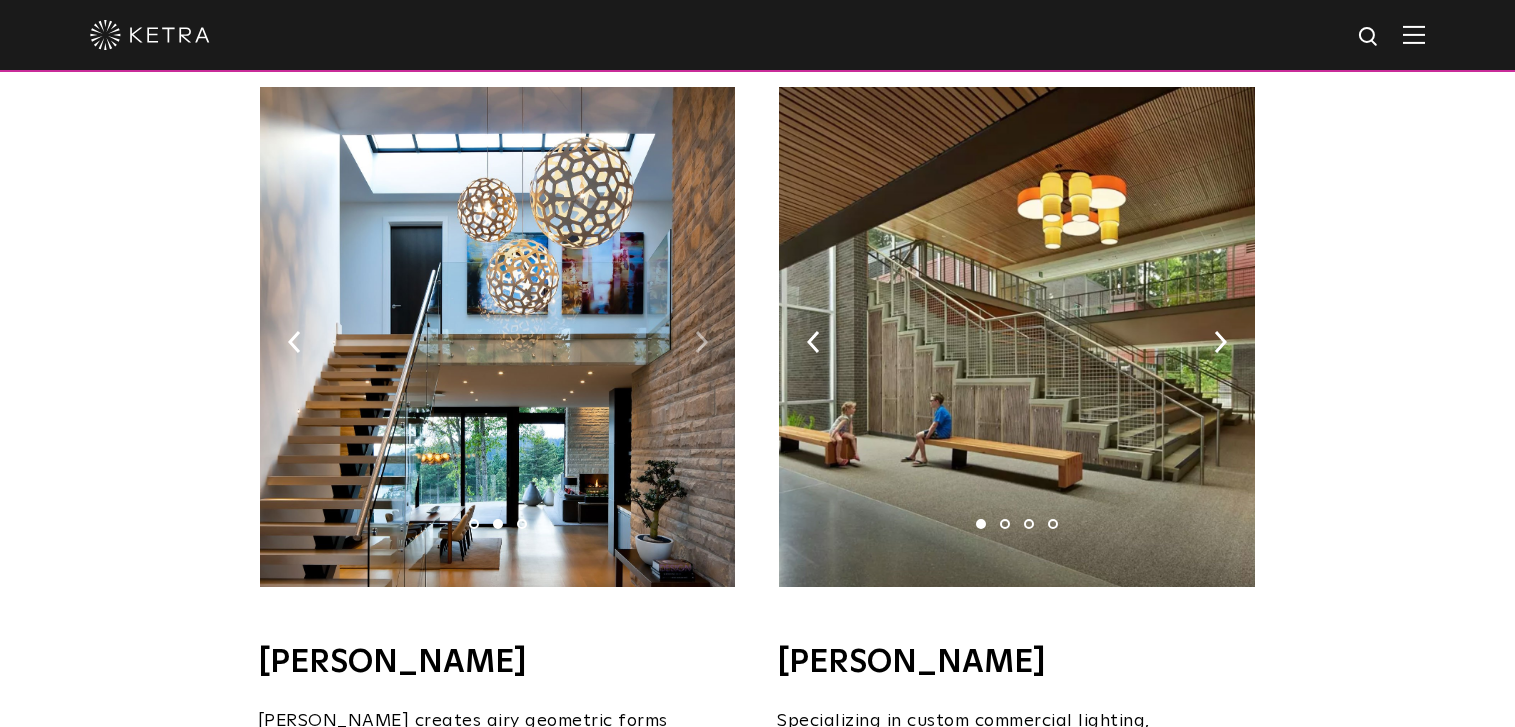 click at bounding box center [701, 342] 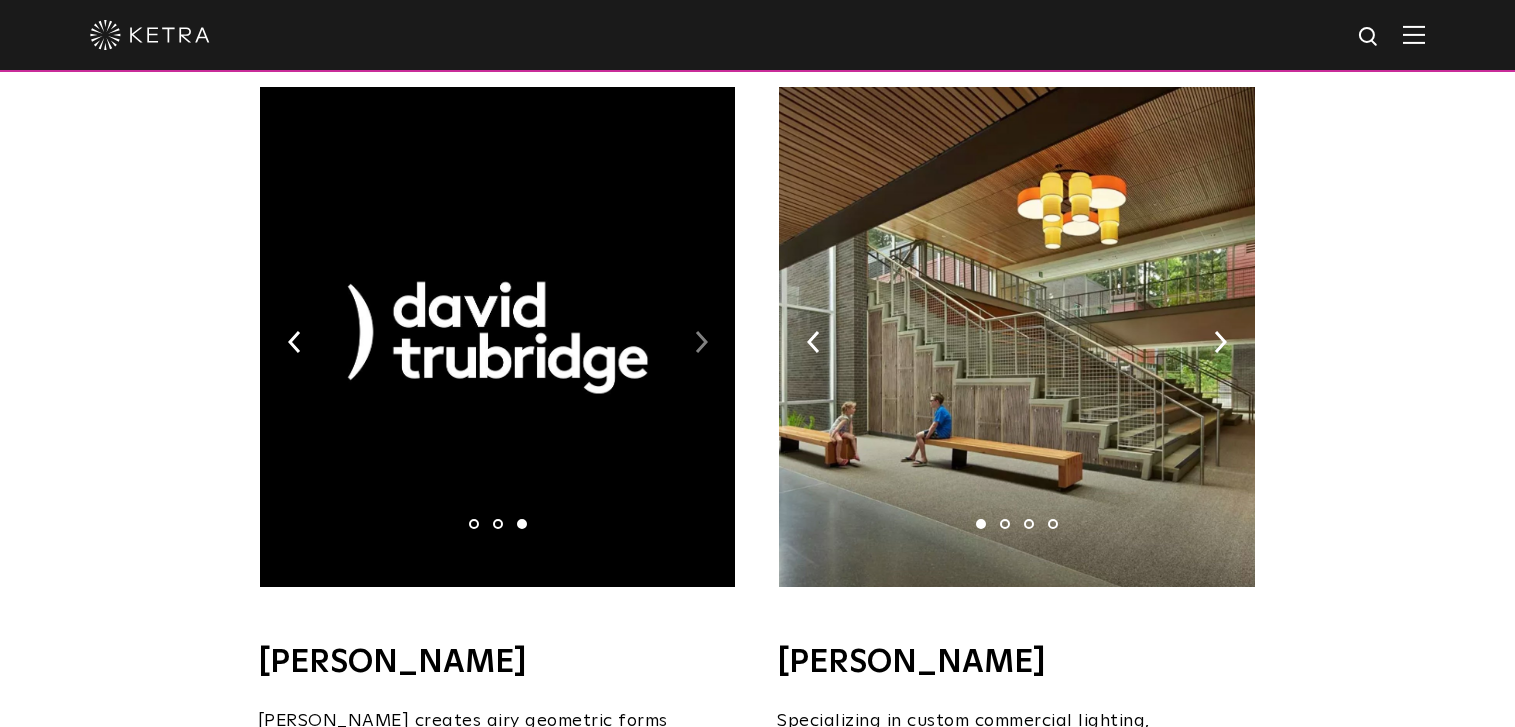 click at bounding box center [701, 342] 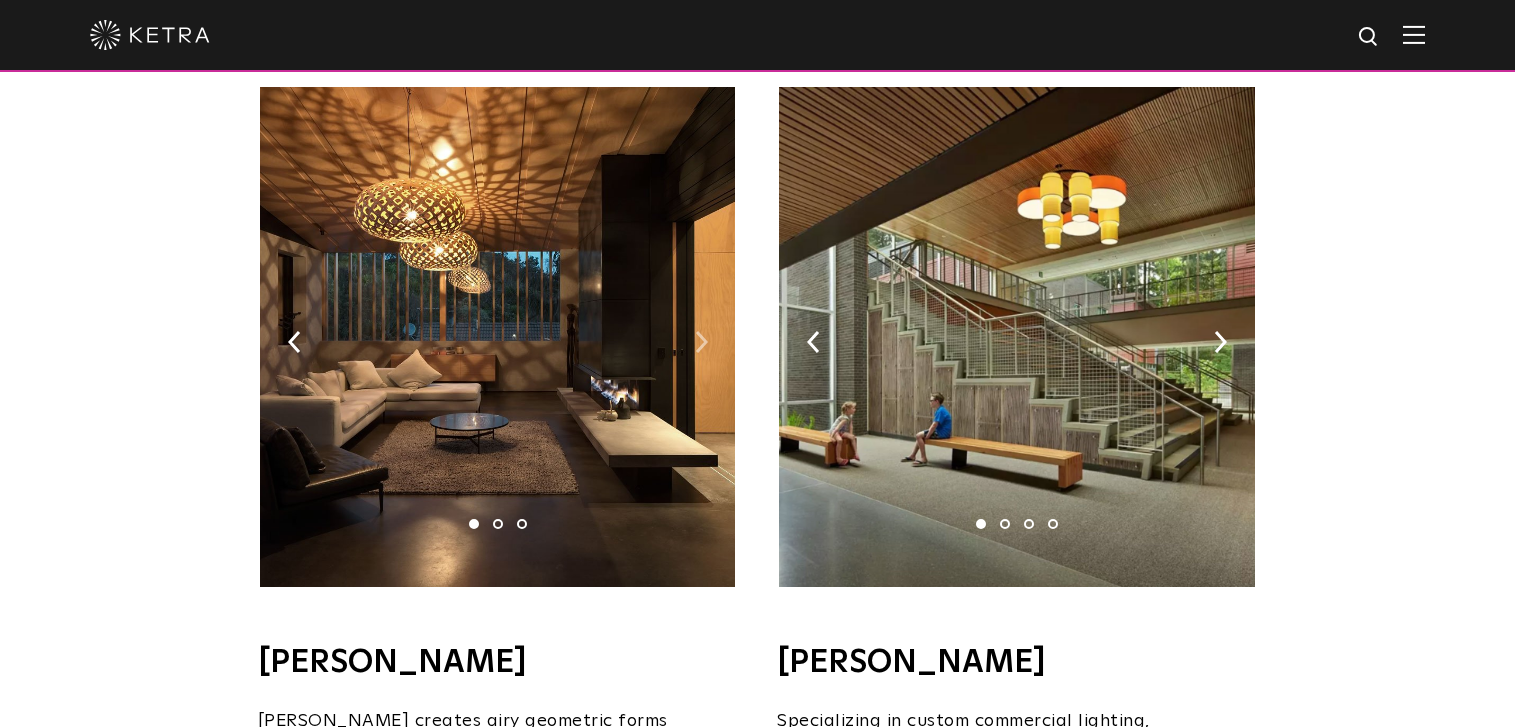 click at bounding box center (701, 342) 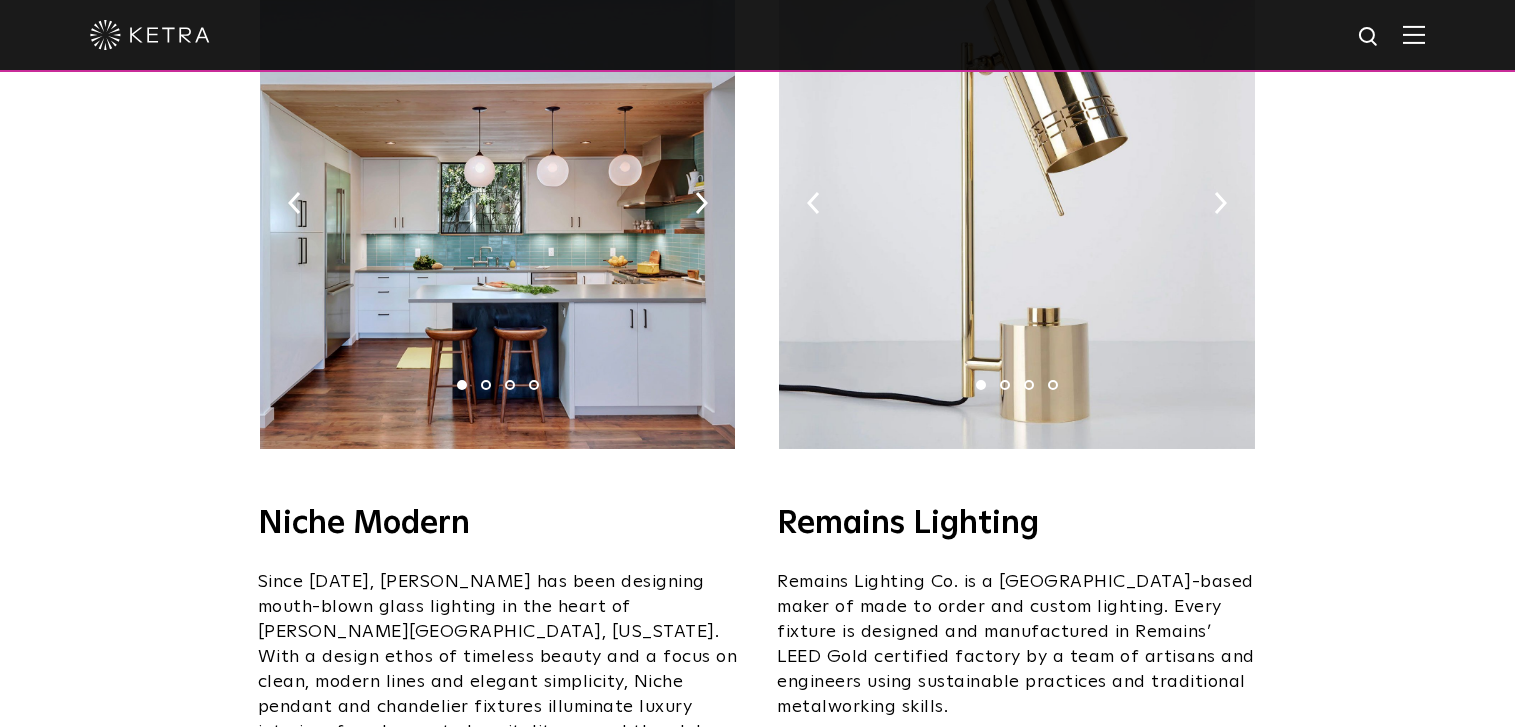 scroll, scrollTop: 2335, scrollLeft: 0, axis: vertical 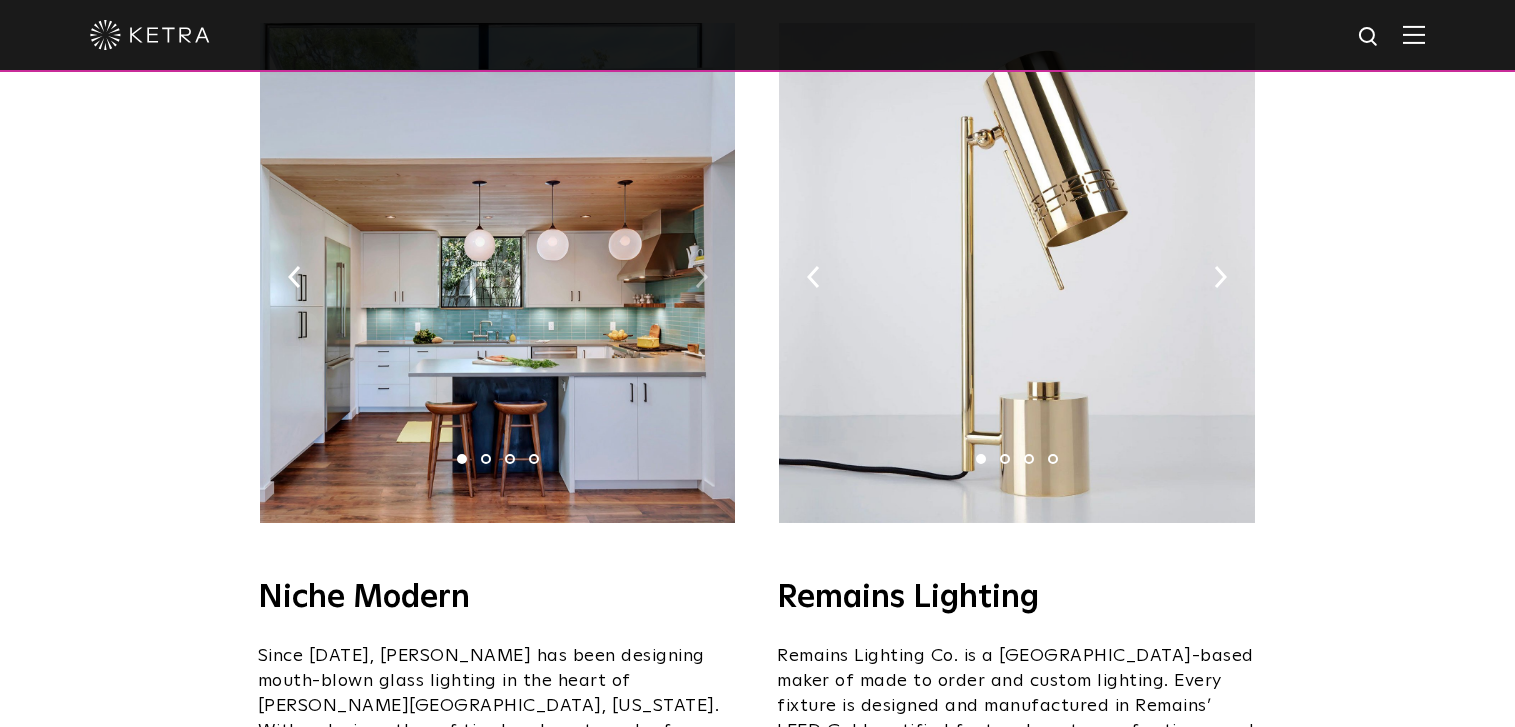 click at bounding box center (701, 277) 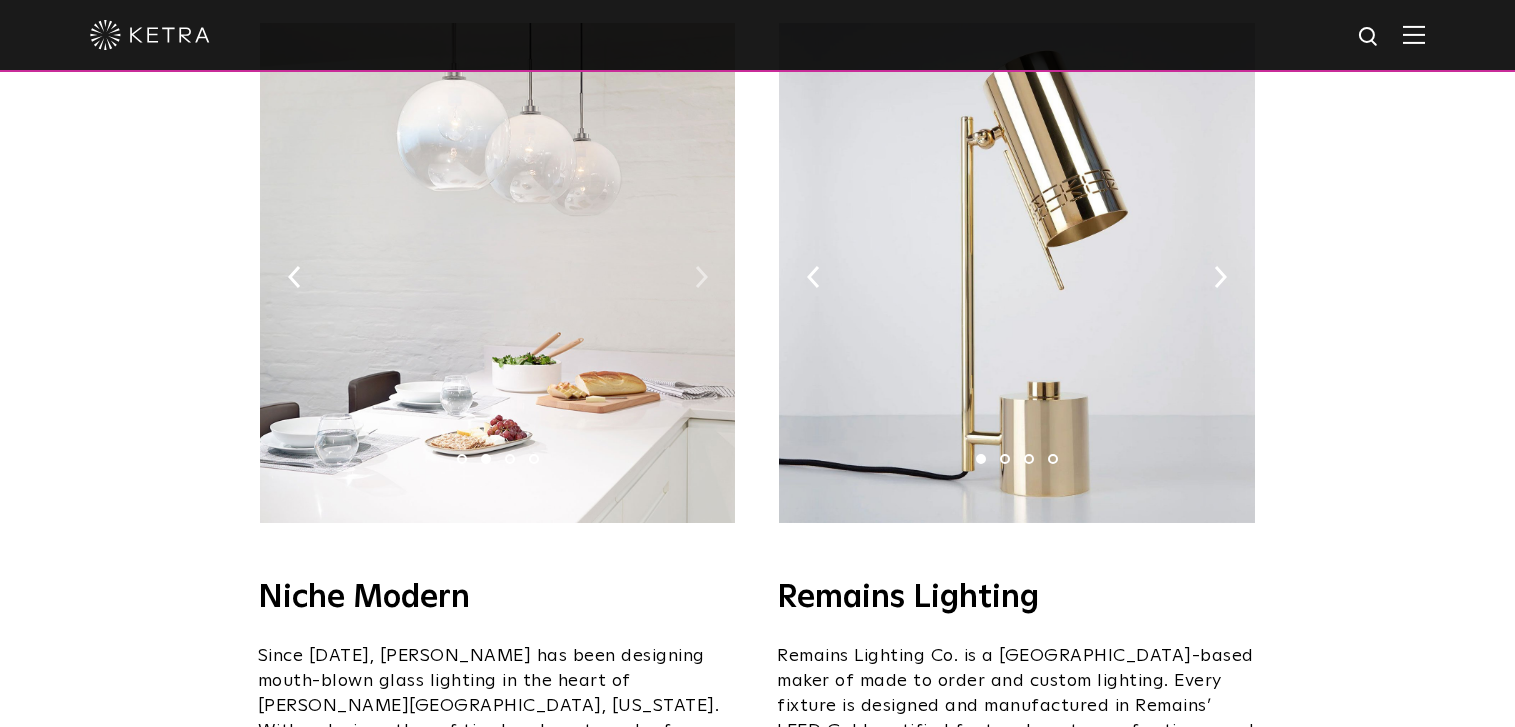 click at bounding box center [701, 277] 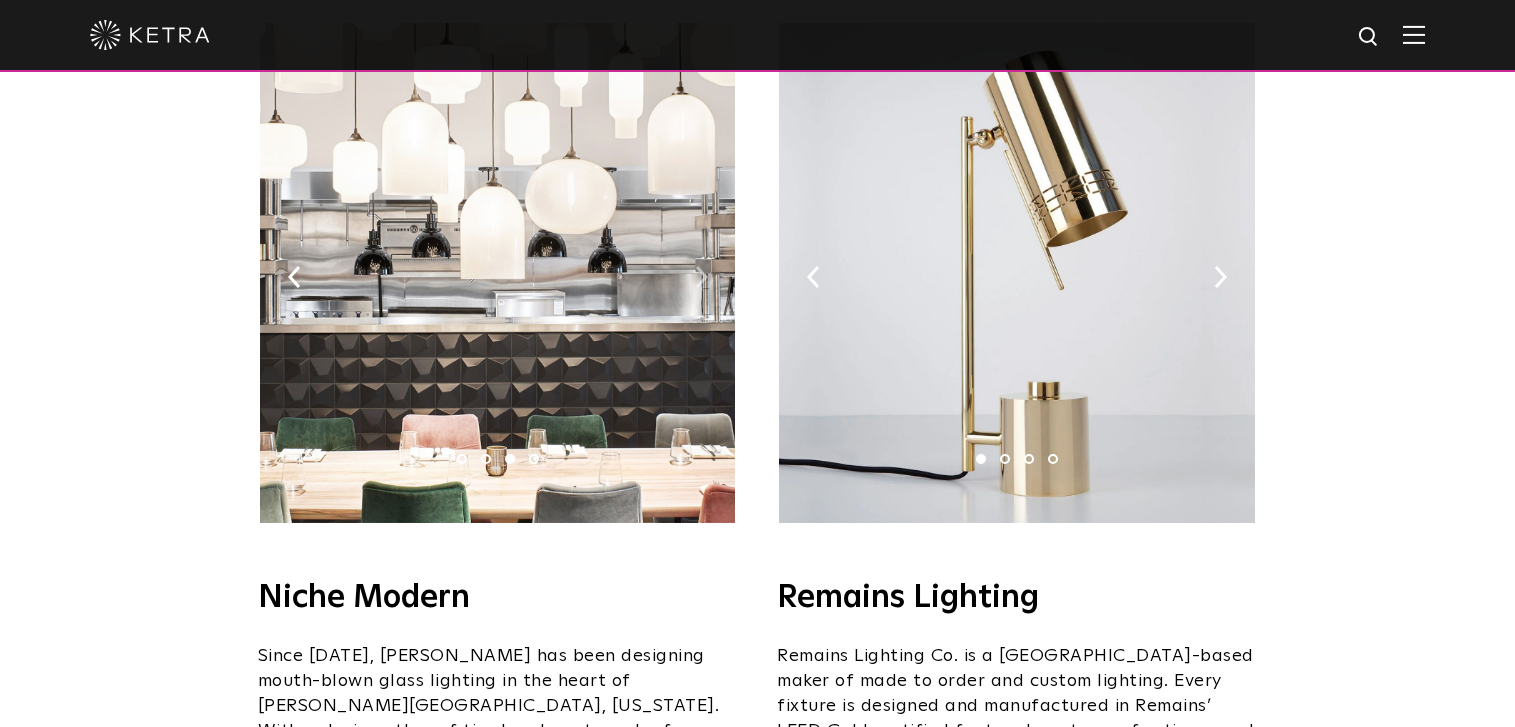 click at bounding box center [701, 277] 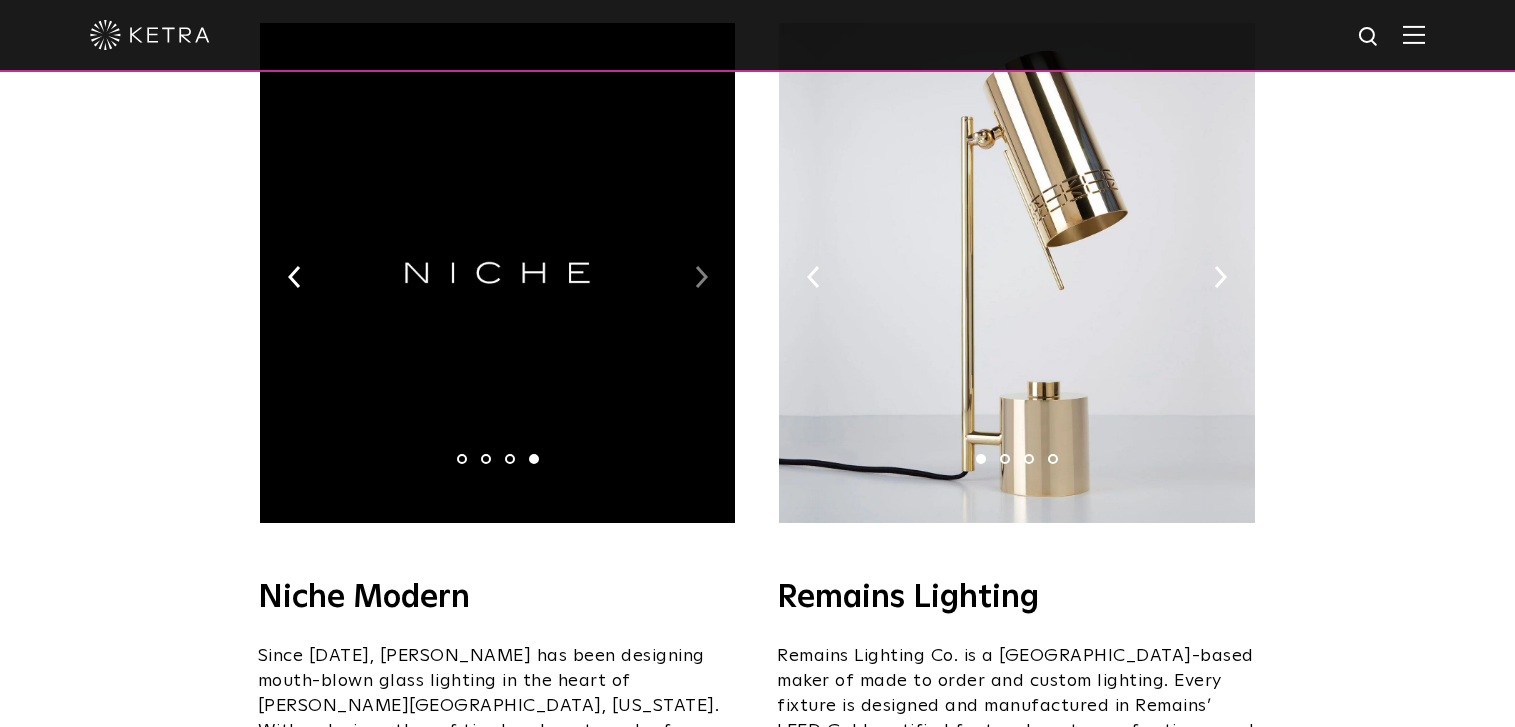 click at bounding box center (701, 277) 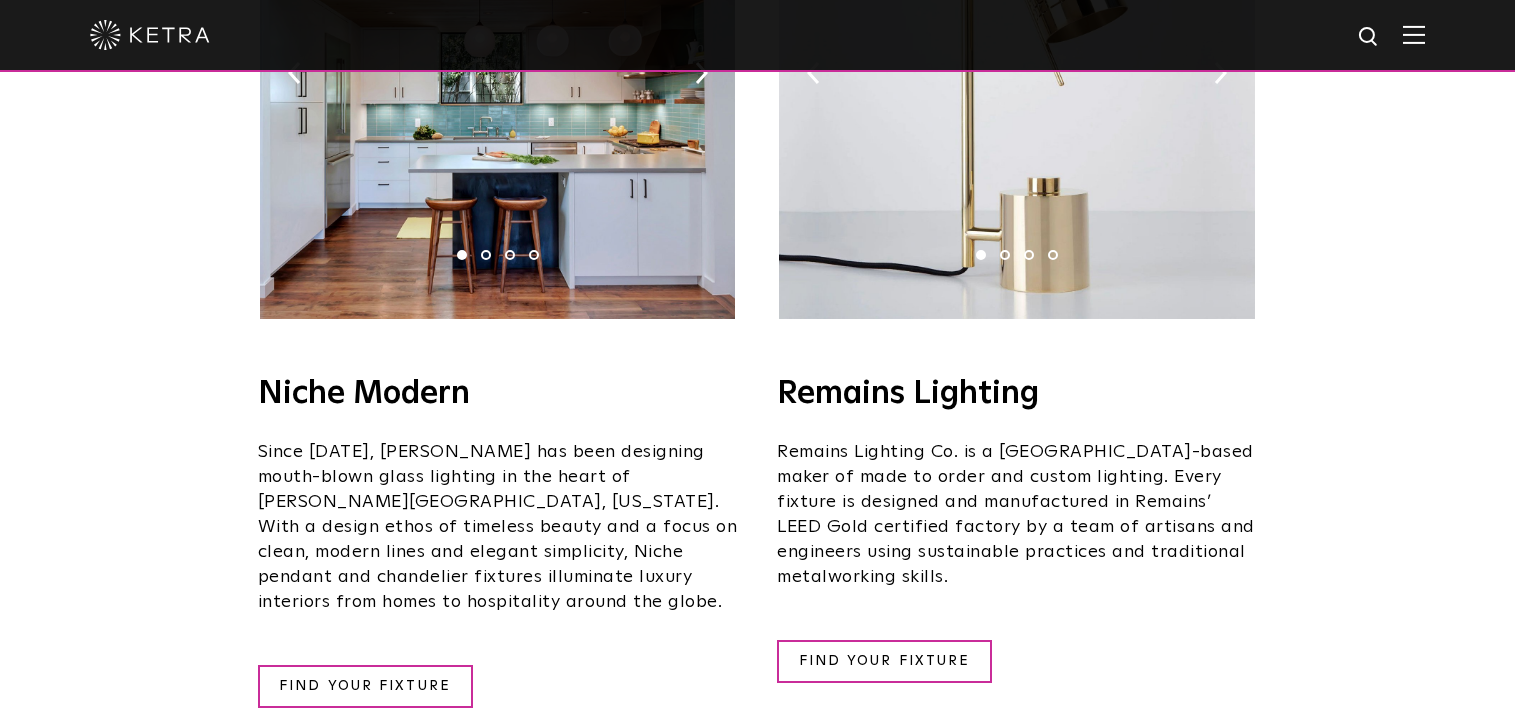 scroll, scrollTop: 2797, scrollLeft: 0, axis: vertical 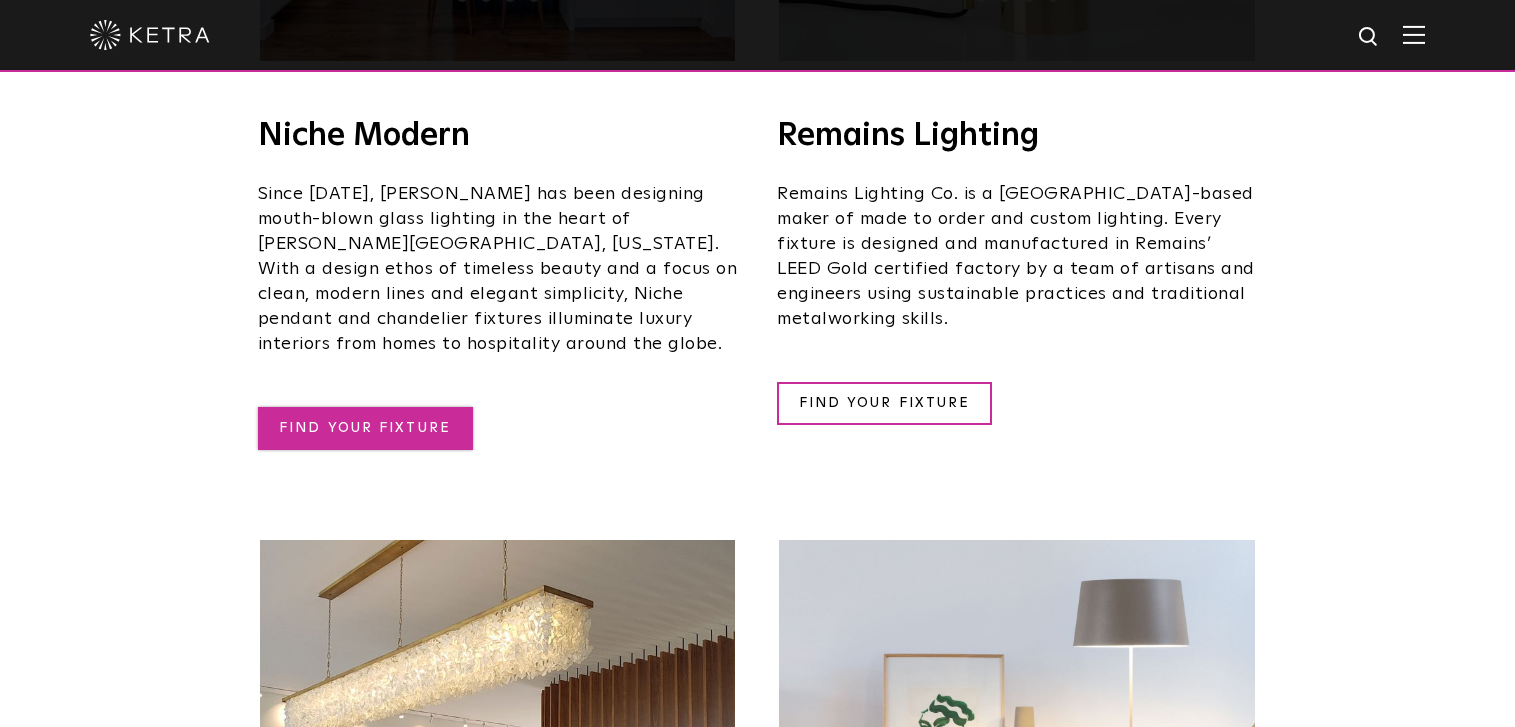 click on "FIND YOUR FIXTURE" at bounding box center [365, 428] 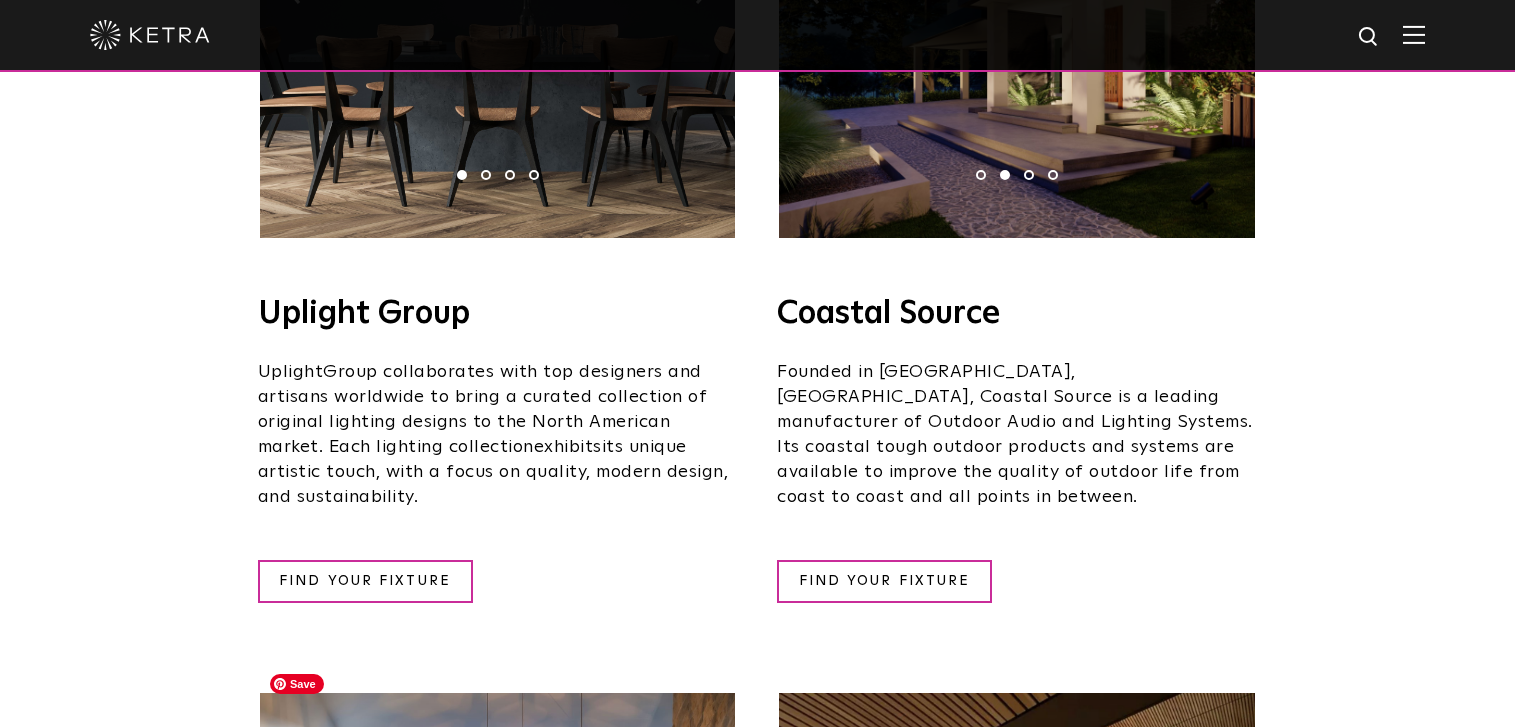 scroll, scrollTop: 688, scrollLeft: 0, axis: vertical 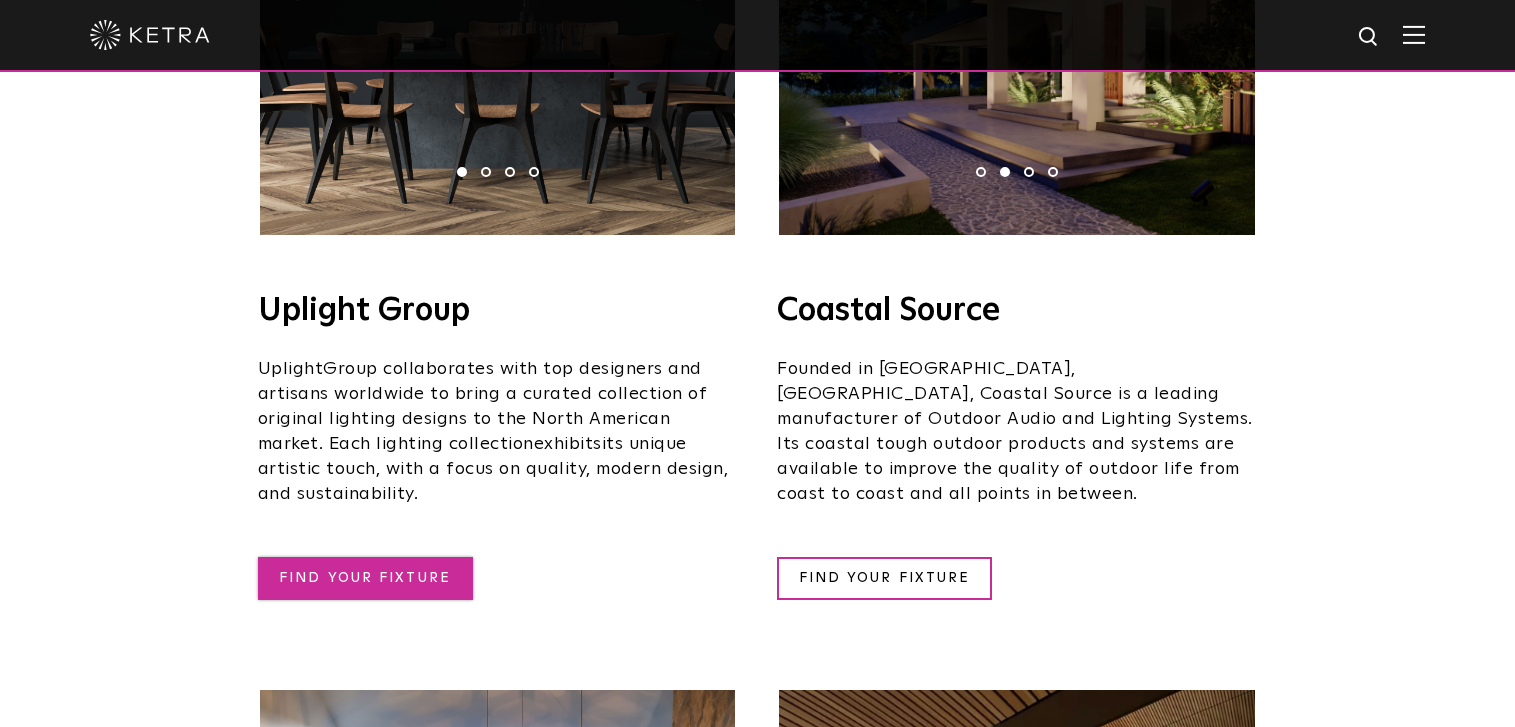 click on "FIND YOUR FIXTURE" at bounding box center [365, 578] 